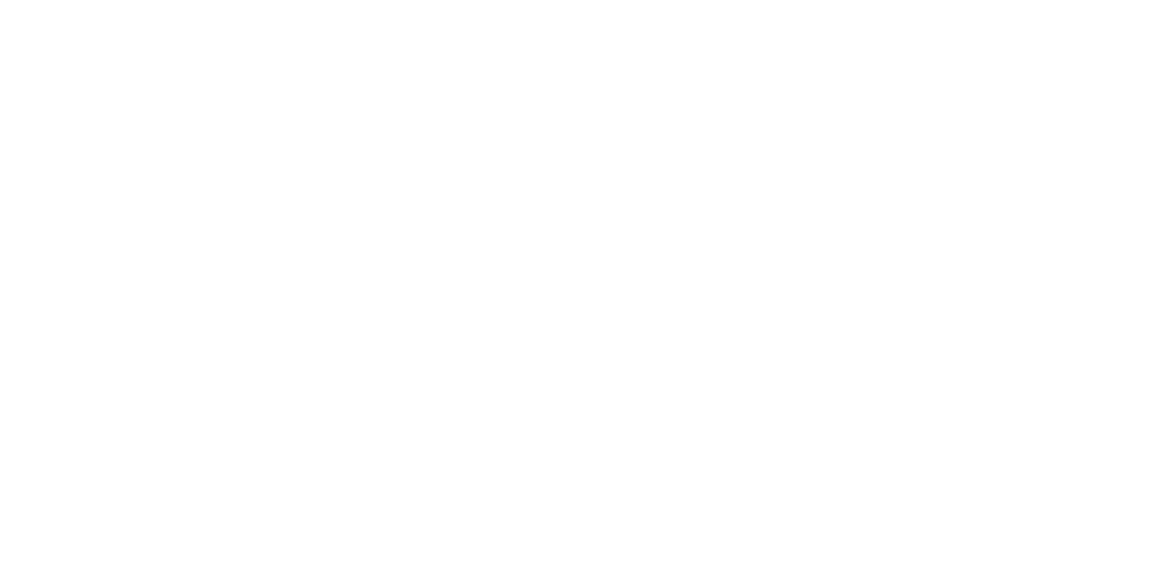 scroll, scrollTop: 0, scrollLeft: 0, axis: both 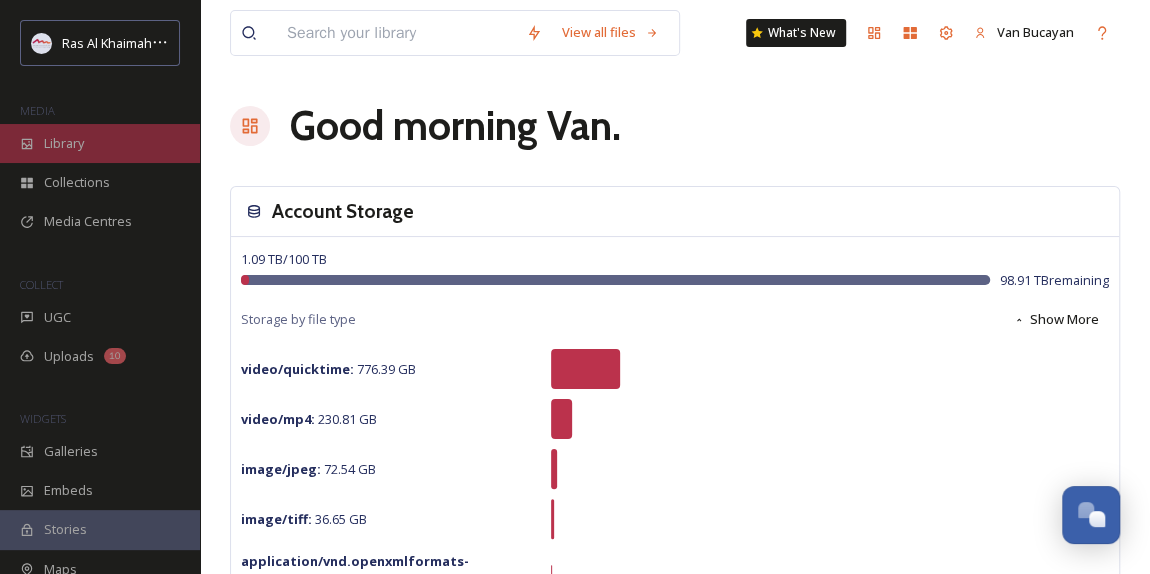 click on "Library" at bounding box center [100, 143] 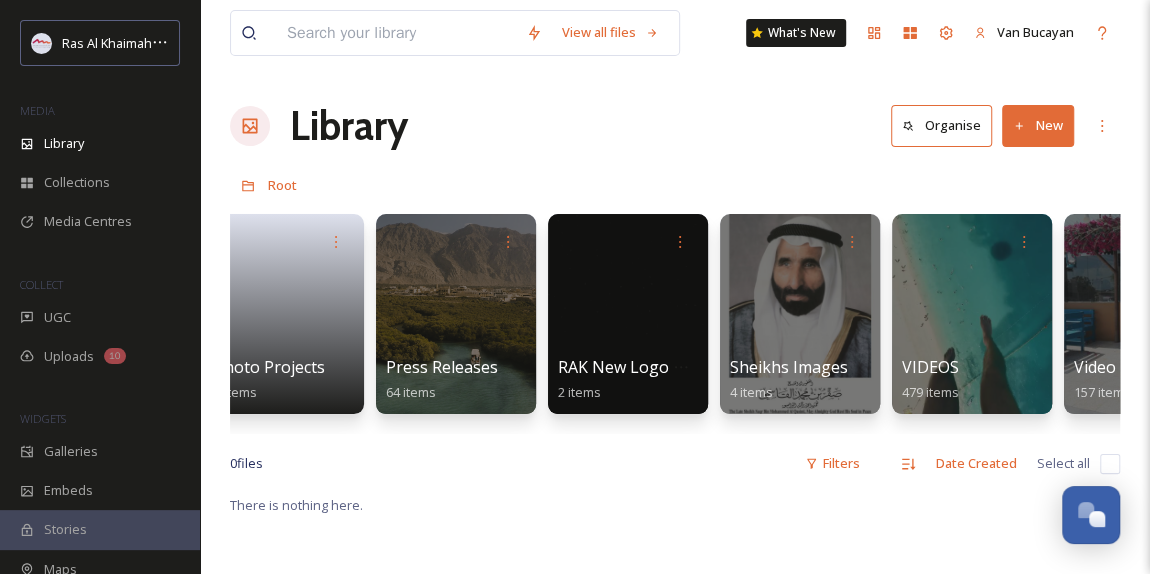 scroll, scrollTop: 0, scrollLeft: 3830, axis: horizontal 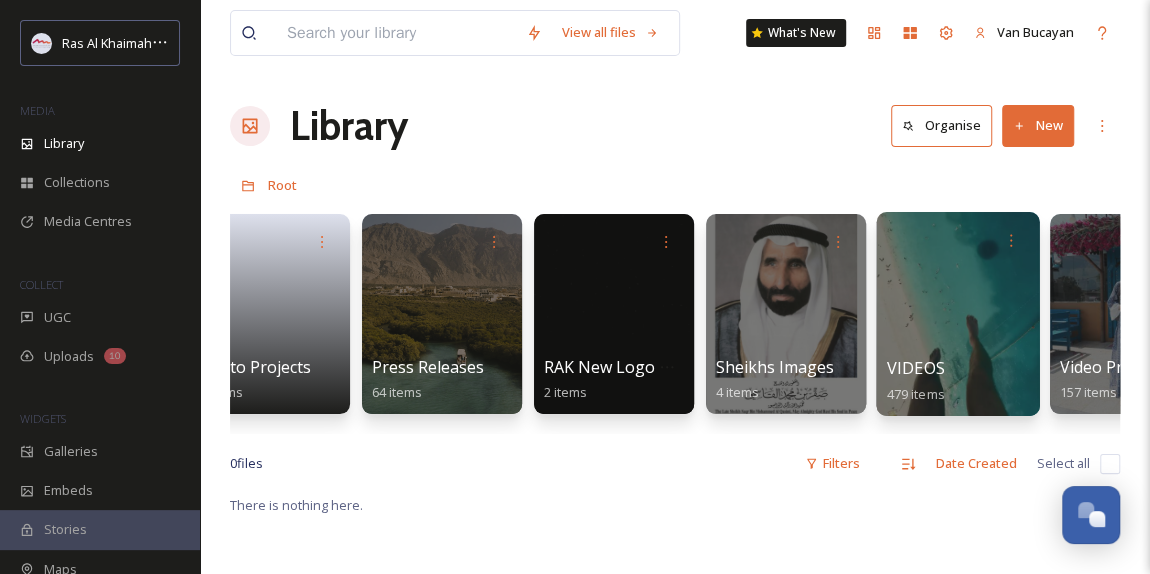 click at bounding box center (957, 314) 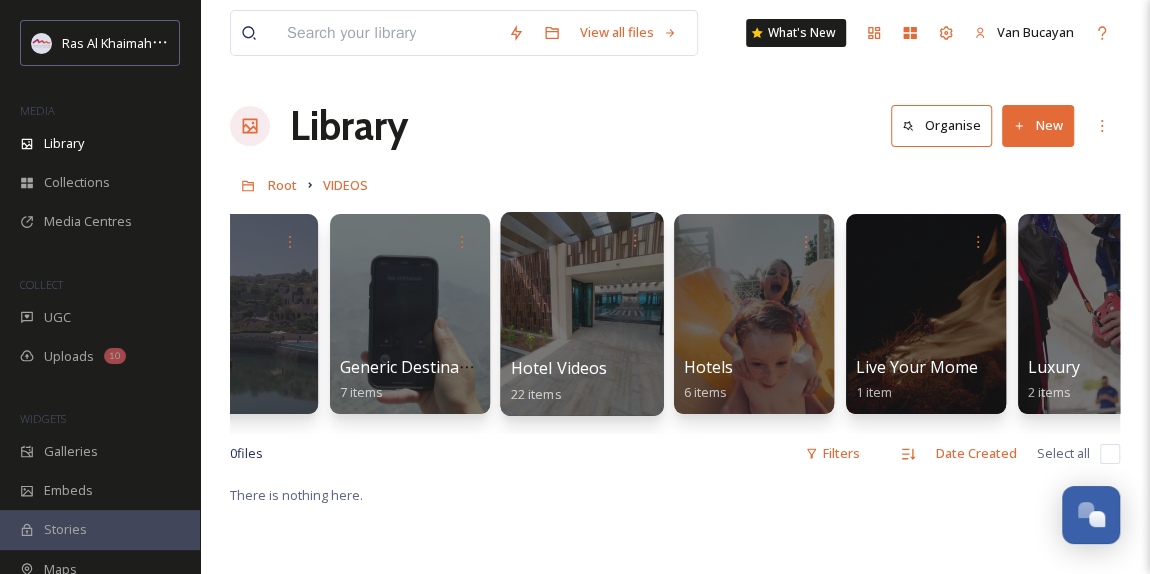 scroll, scrollTop: 0, scrollLeft: 1443, axis: horizontal 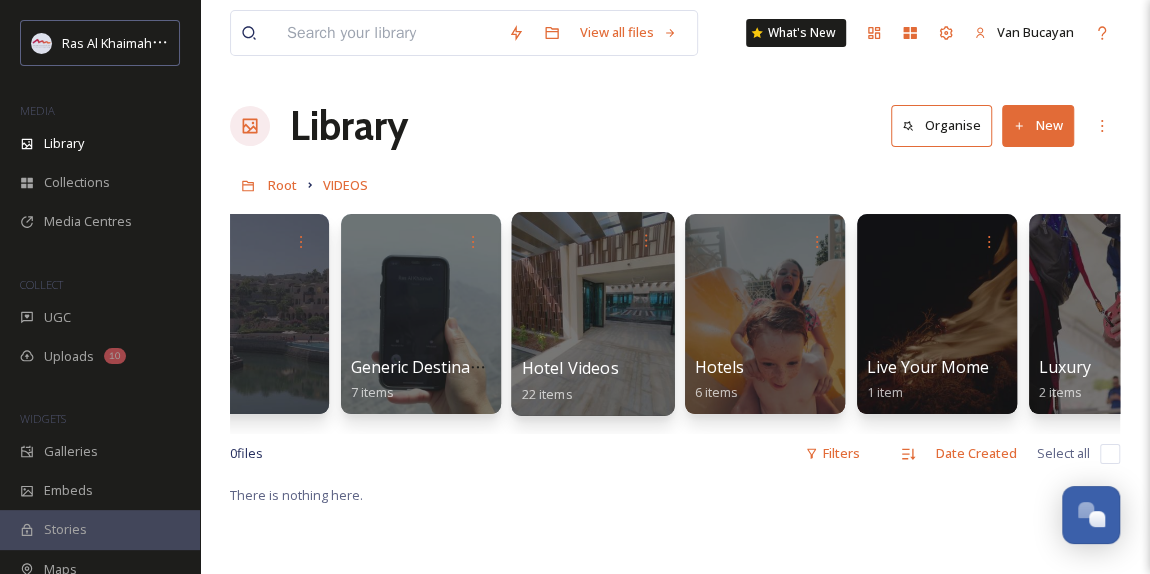 click at bounding box center [592, 314] 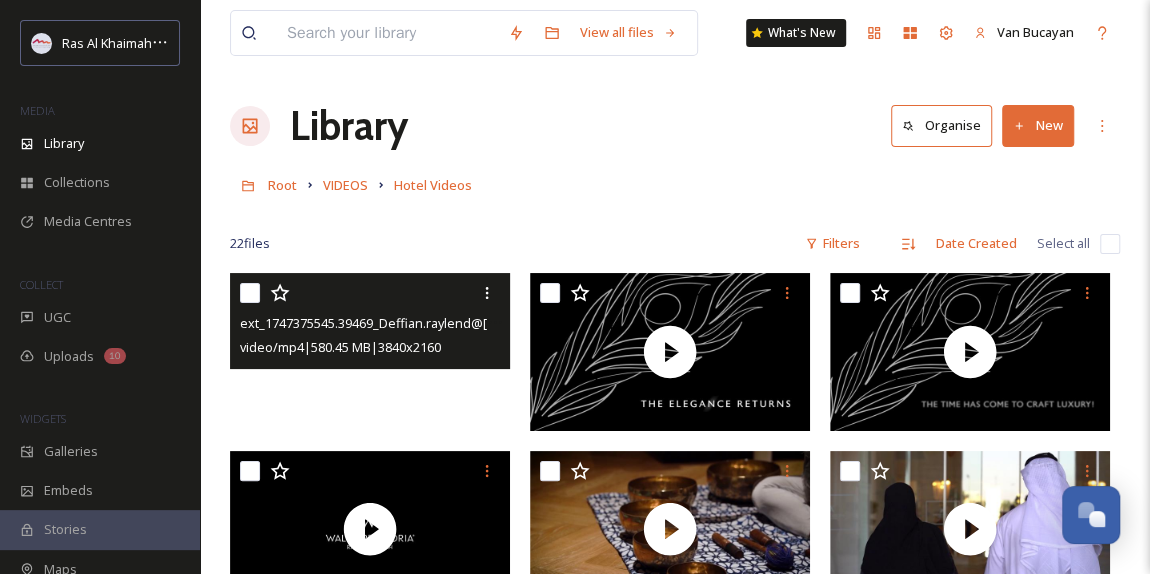 click at bounding box center (370, 352) 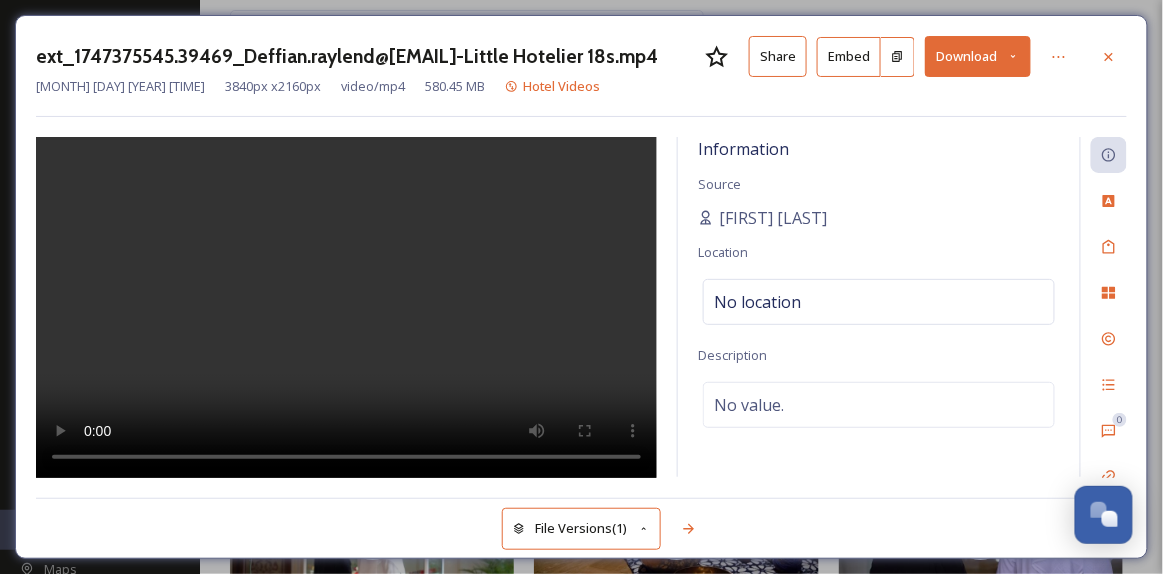 click 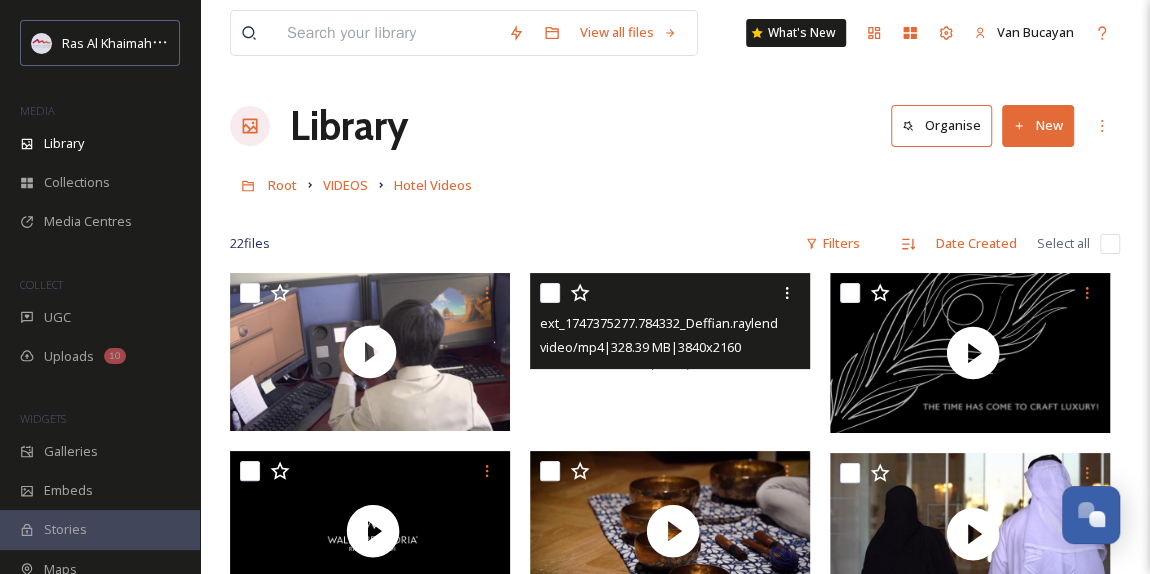 click at bounding box center [670, 352] 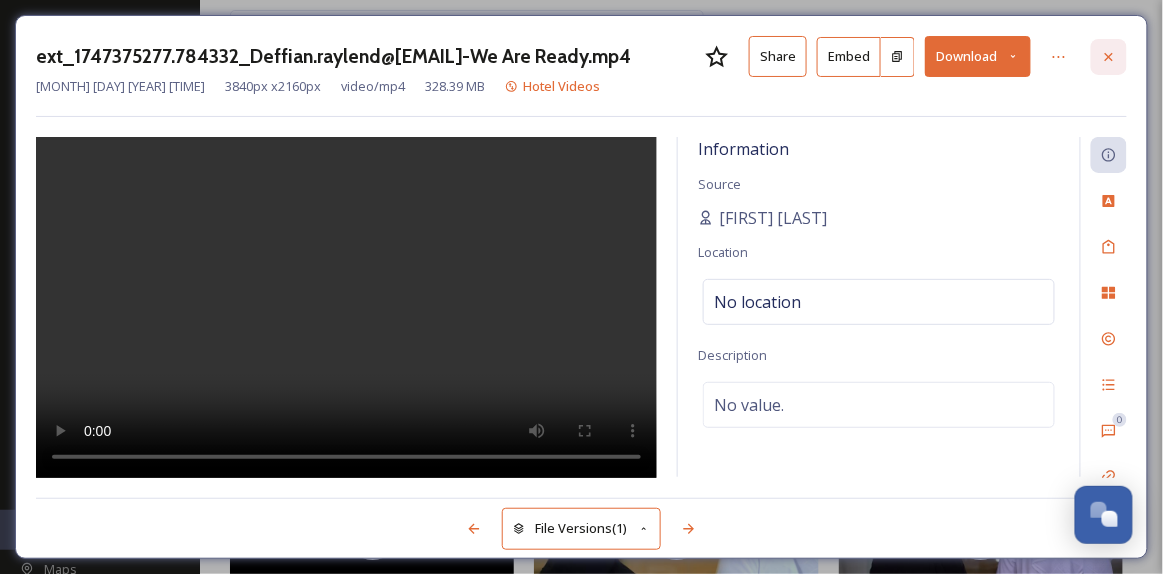 click 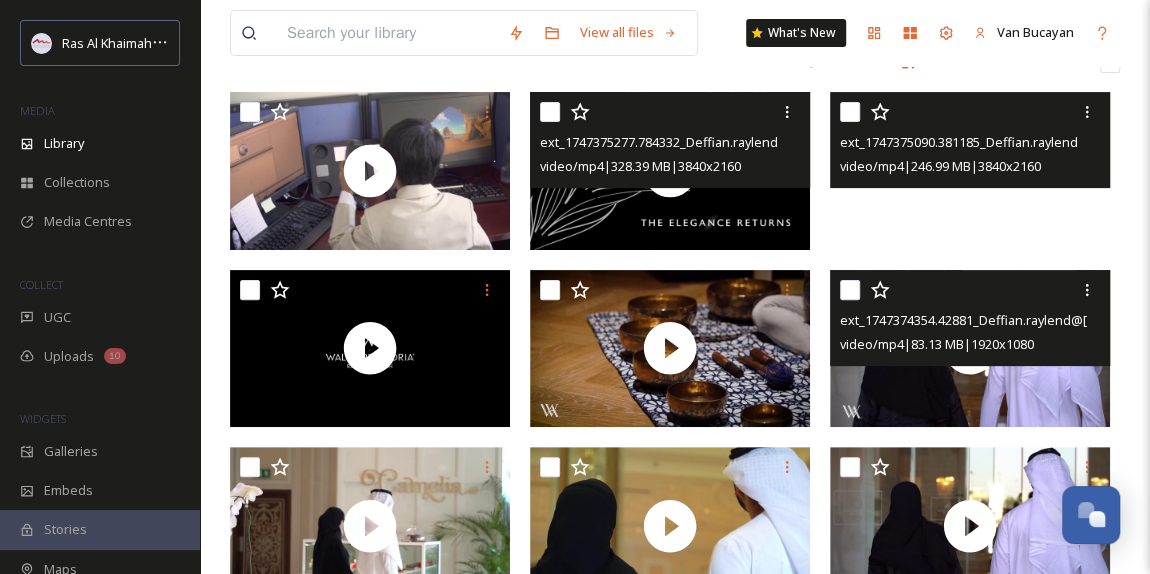 scroll, scrollTop: 454, scrollLeft: 0, axis: vertical 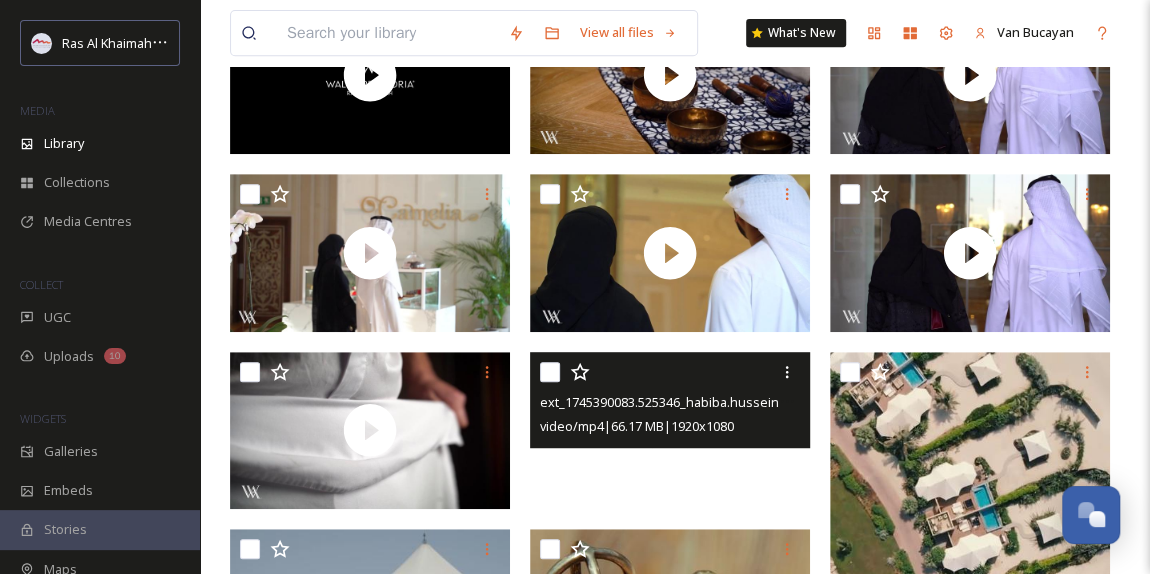 click at bounding box center (670, 431) 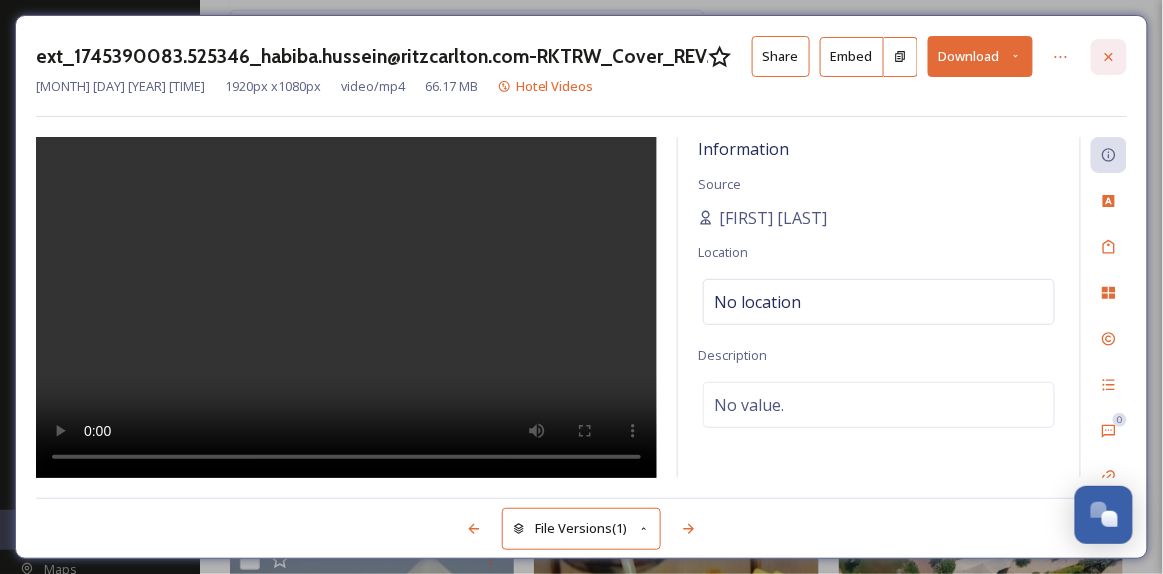 click 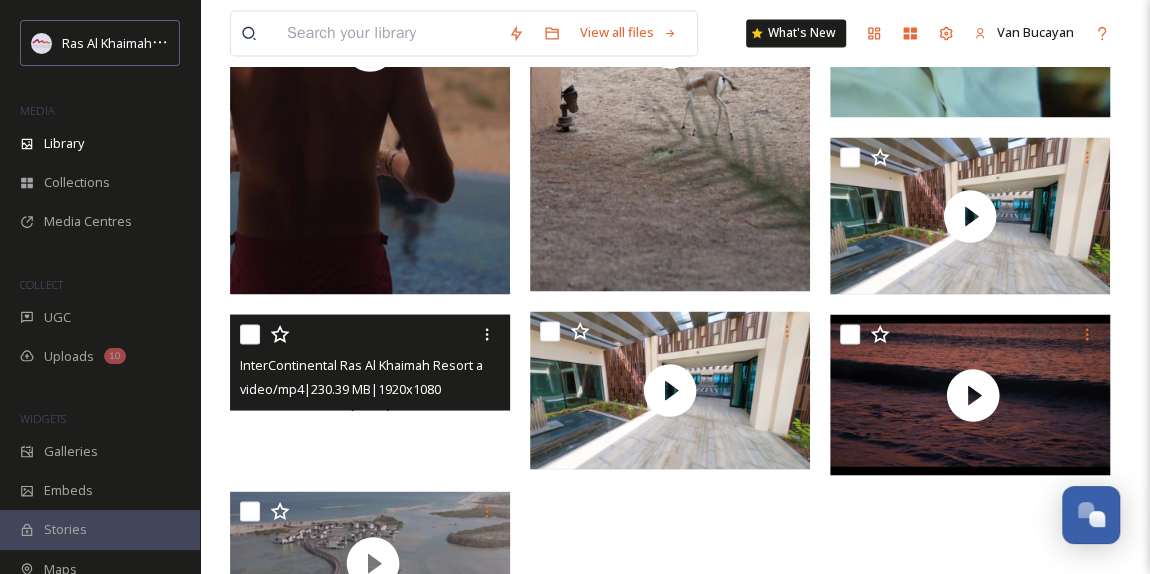 scroll, scrollTop: 1806, scrollLeft: 0, axis: vertical 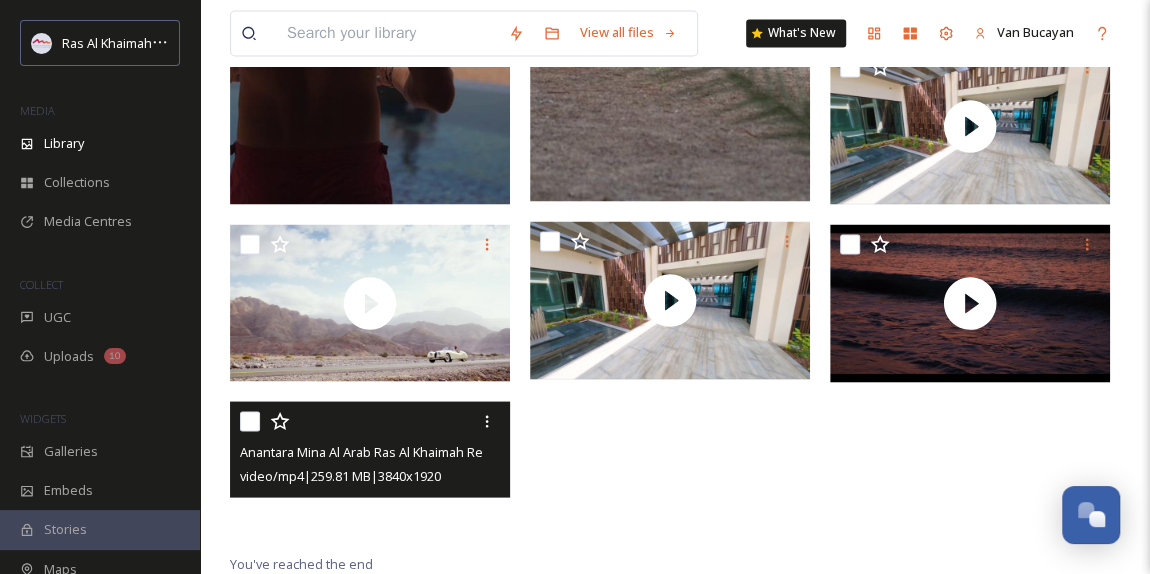 click at bounding box center [370, 471] 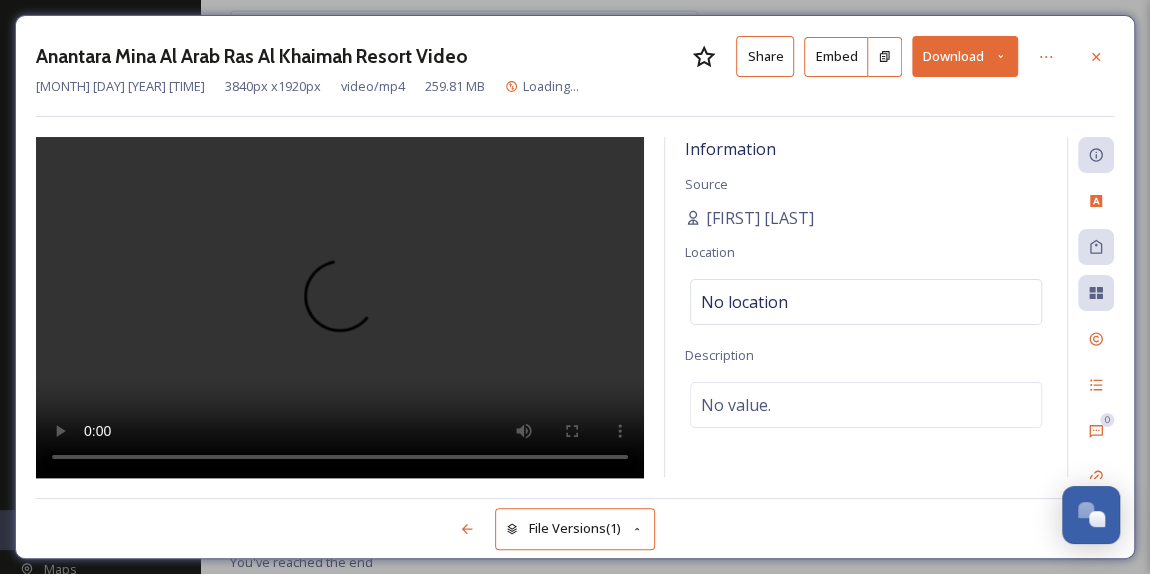 scroll, scrollTop: 1647, scrollLeft: 0, axis: vertical 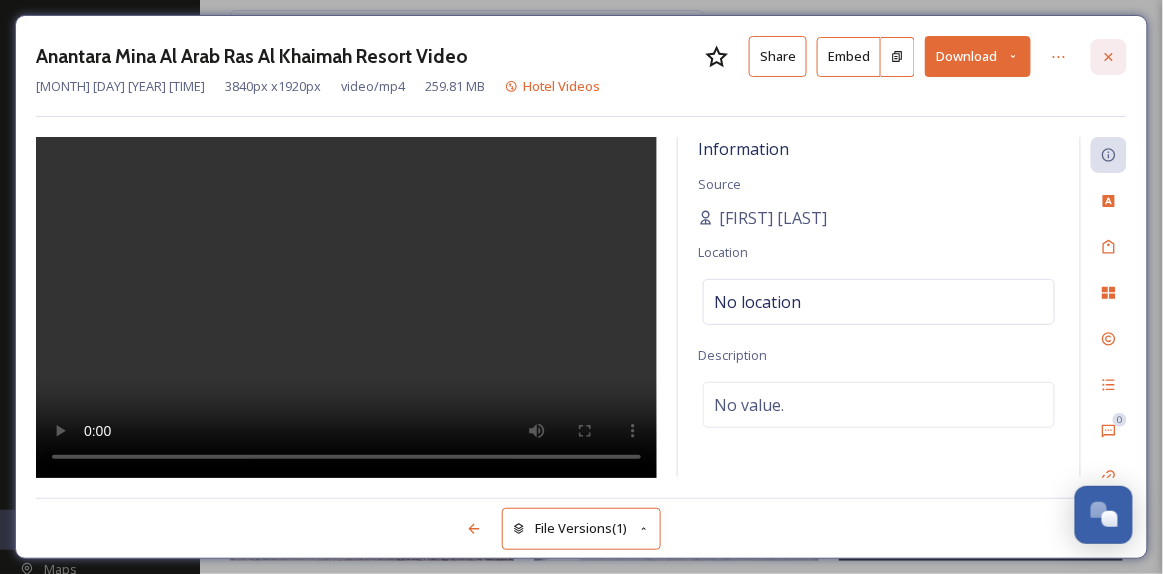 click 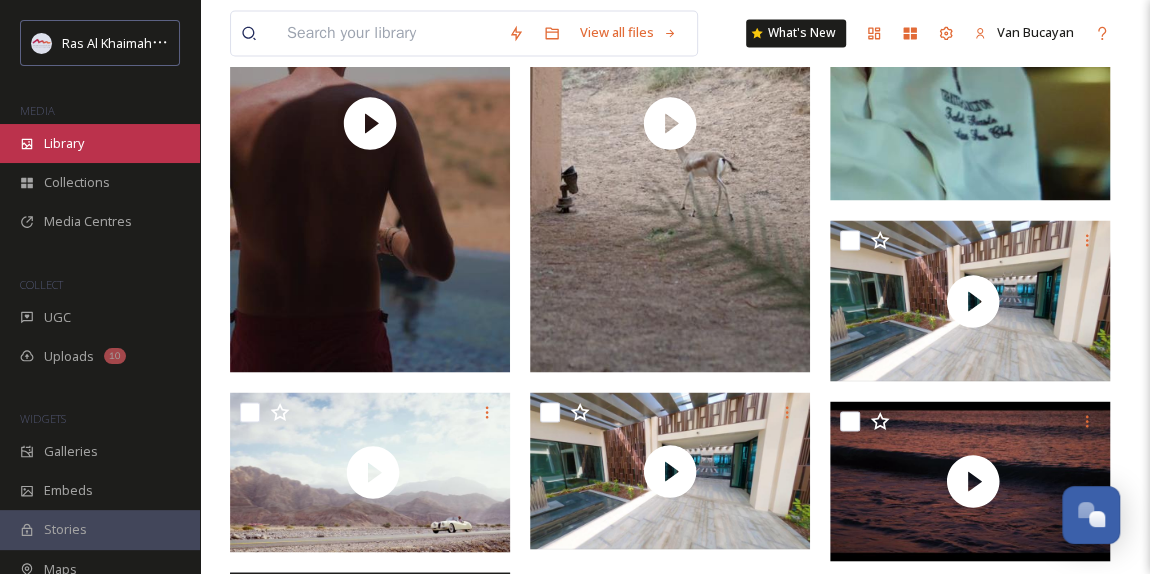 click on "Library" at bounding box center (100, 143) 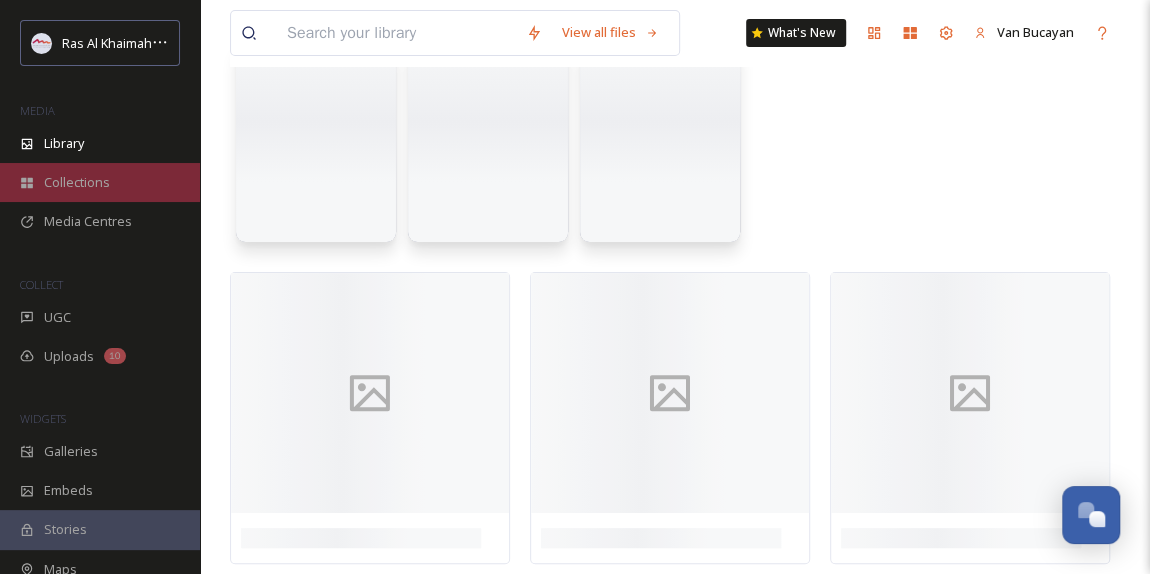 scroll, scrollTop: 0, scrollLeft: 0, axis: both 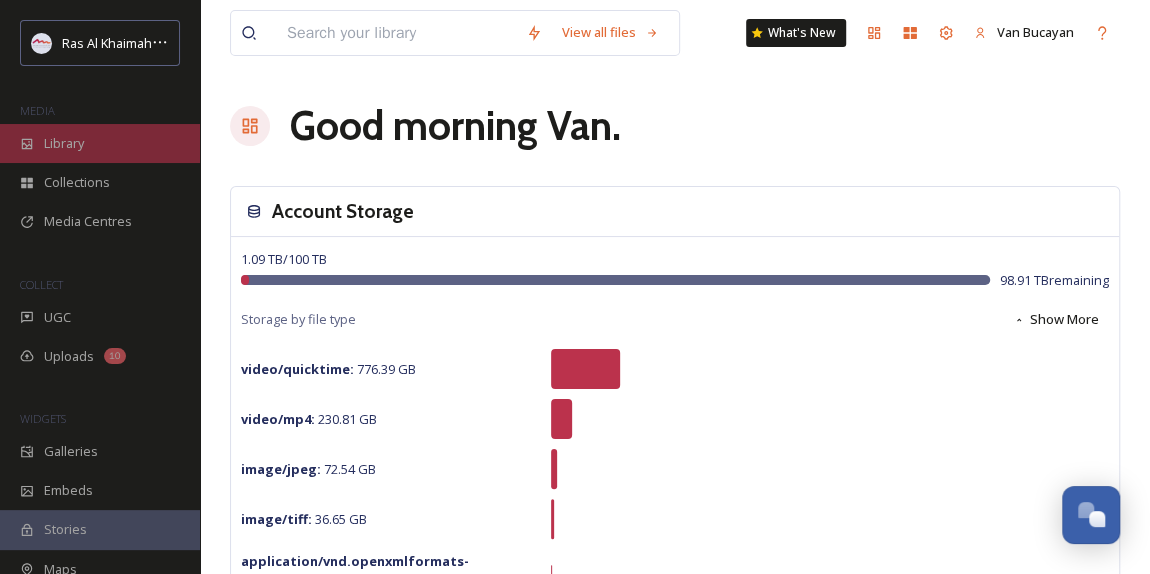 click on "Library" at bounding box center (100, 143) 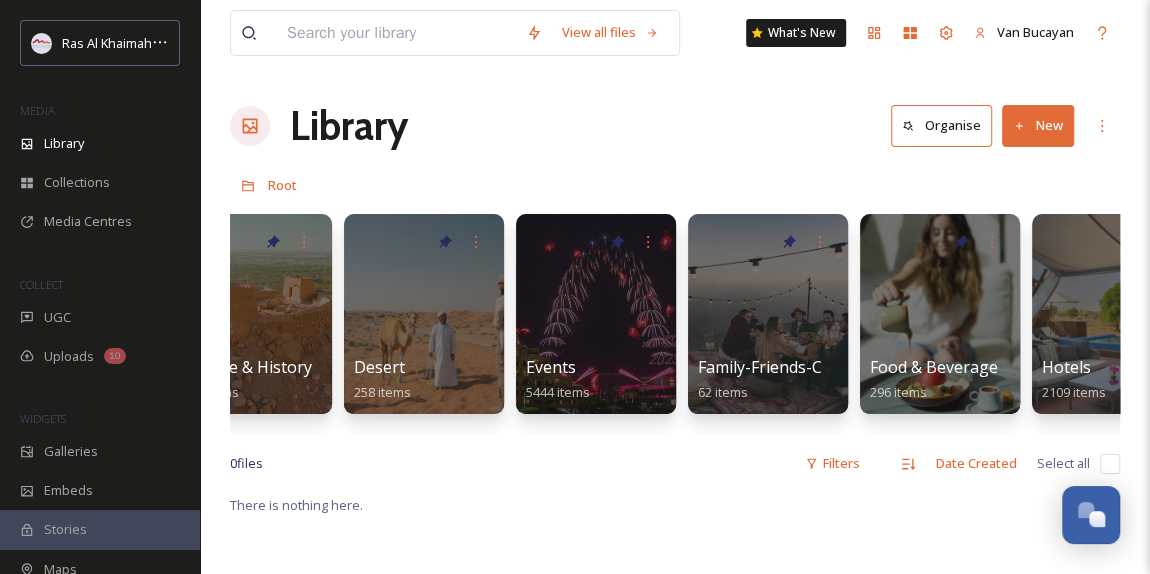 scroll, scrollTop: 0, scrollLeft: 0, axis: both 